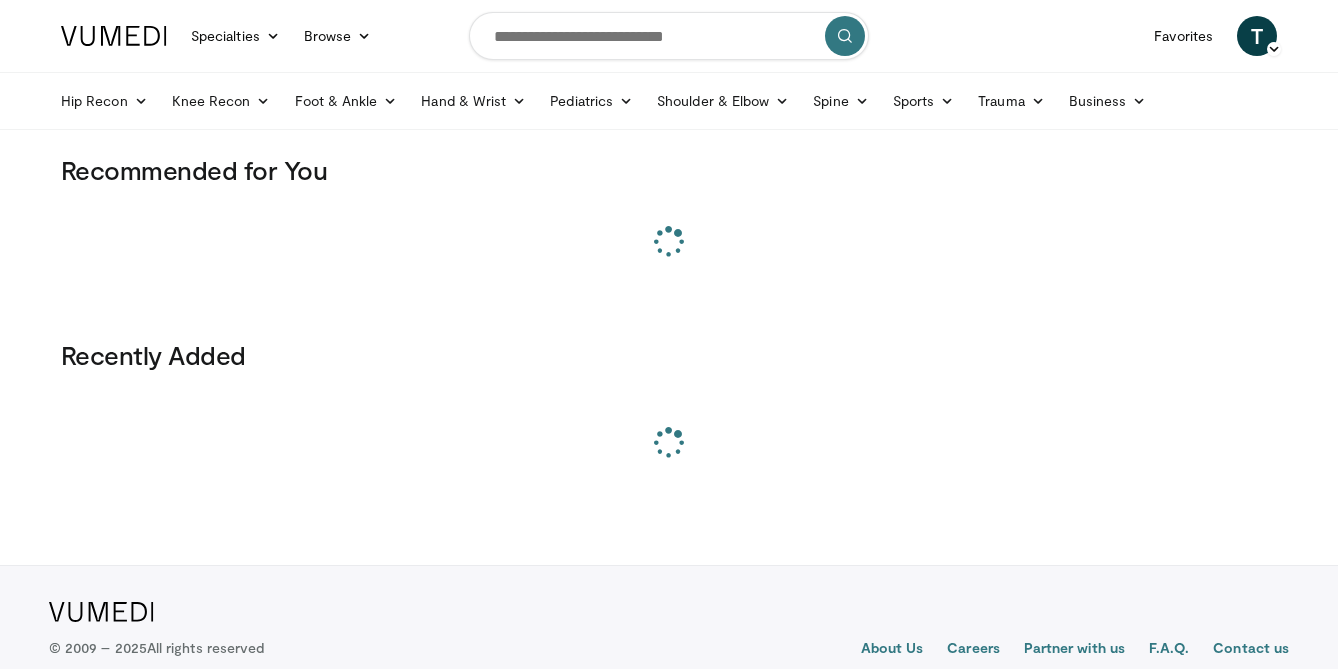 scroll, scrollTop: 0, scrollLeft: 0, axis: both 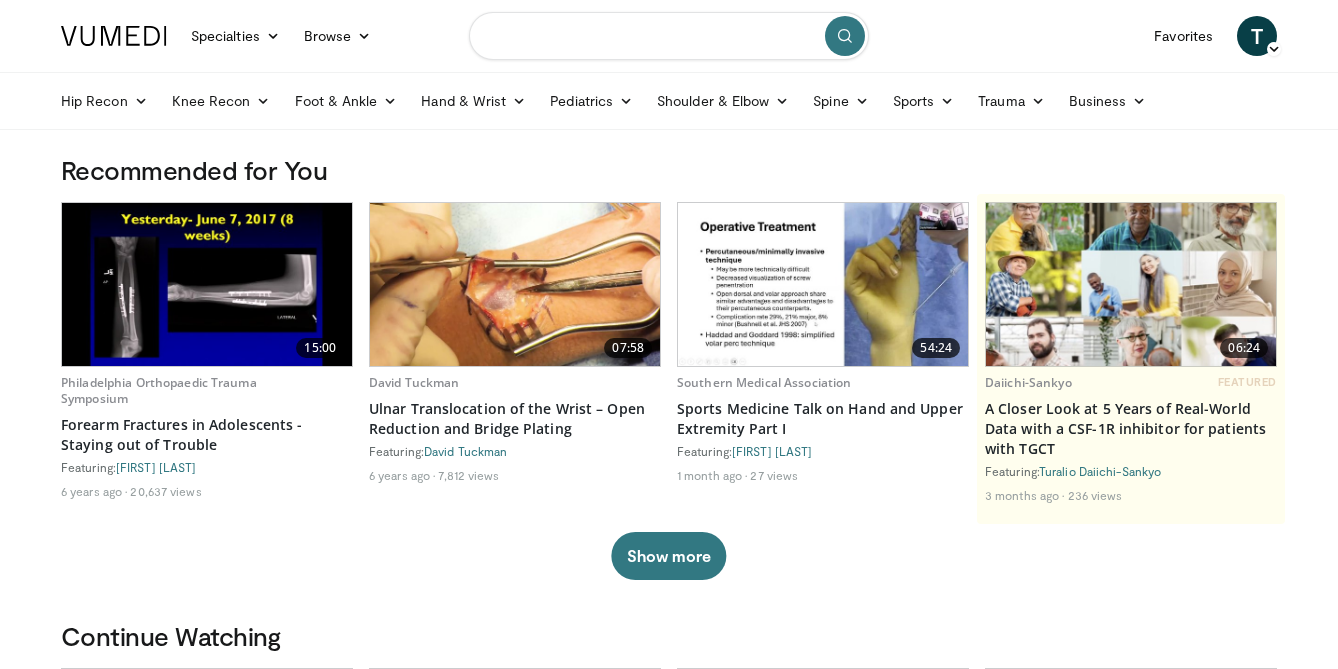 click at bounding box center [669, 36] 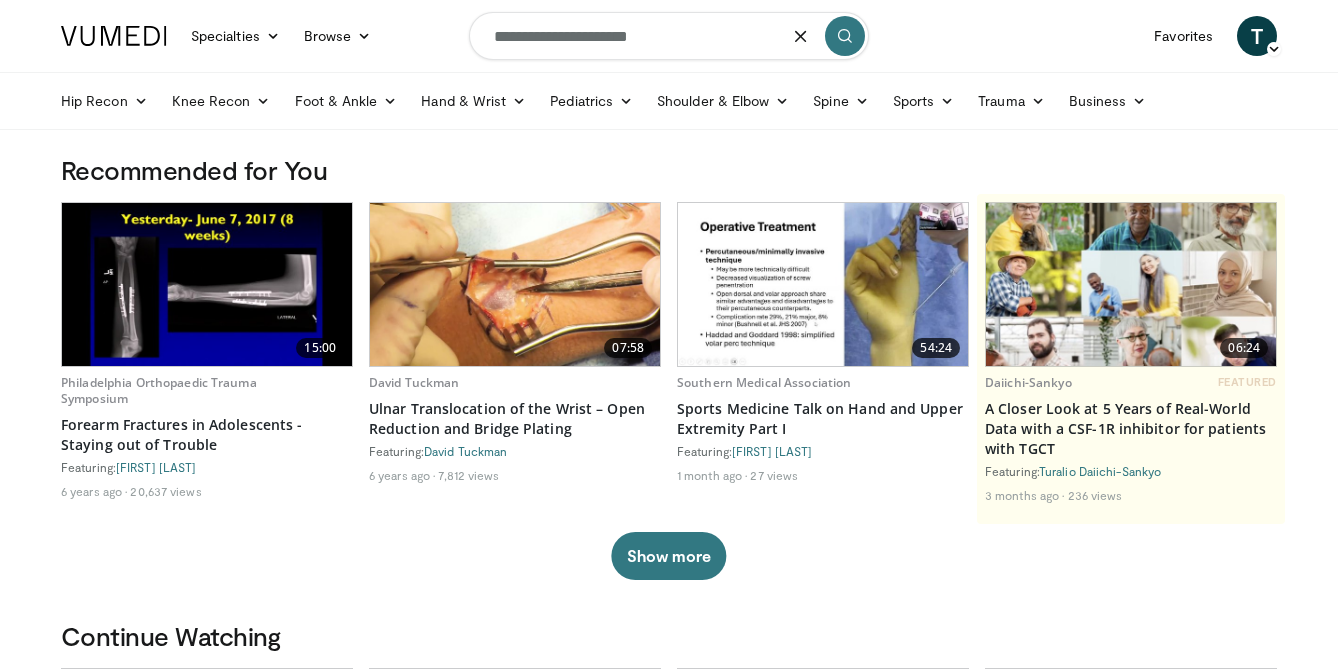 type on "**********" 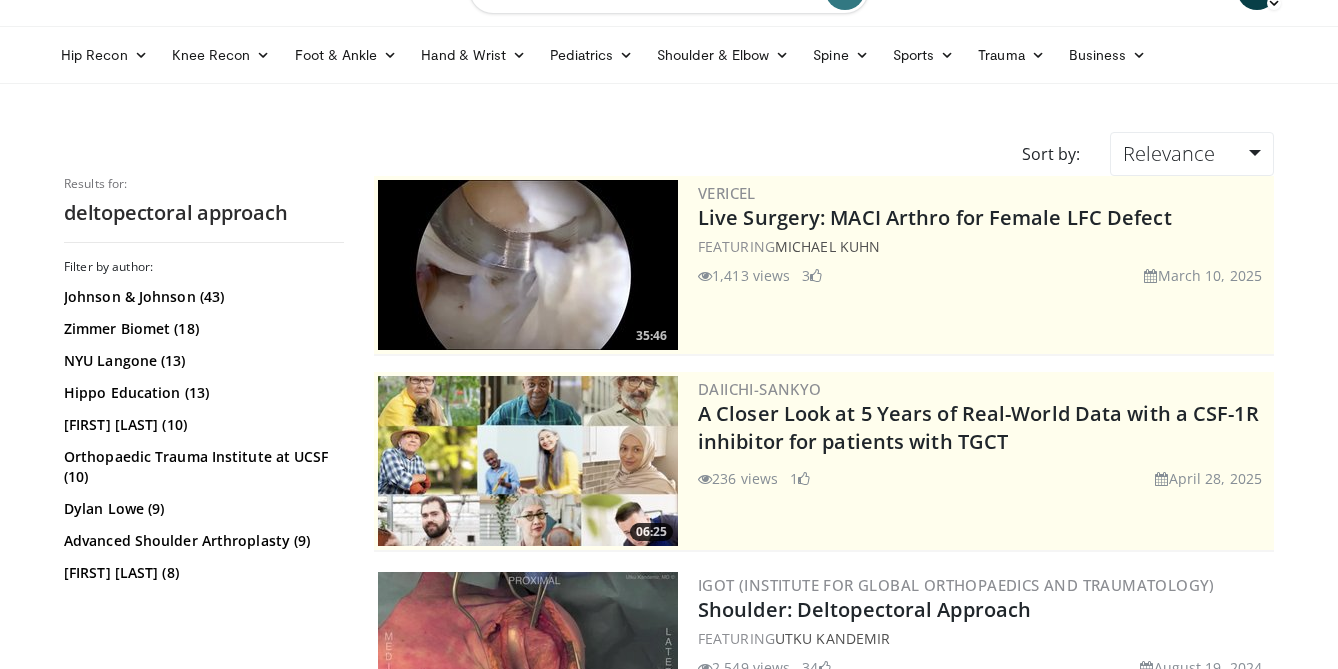 scroll, scrollTop: 0, scrollLeft: 0, axis: both 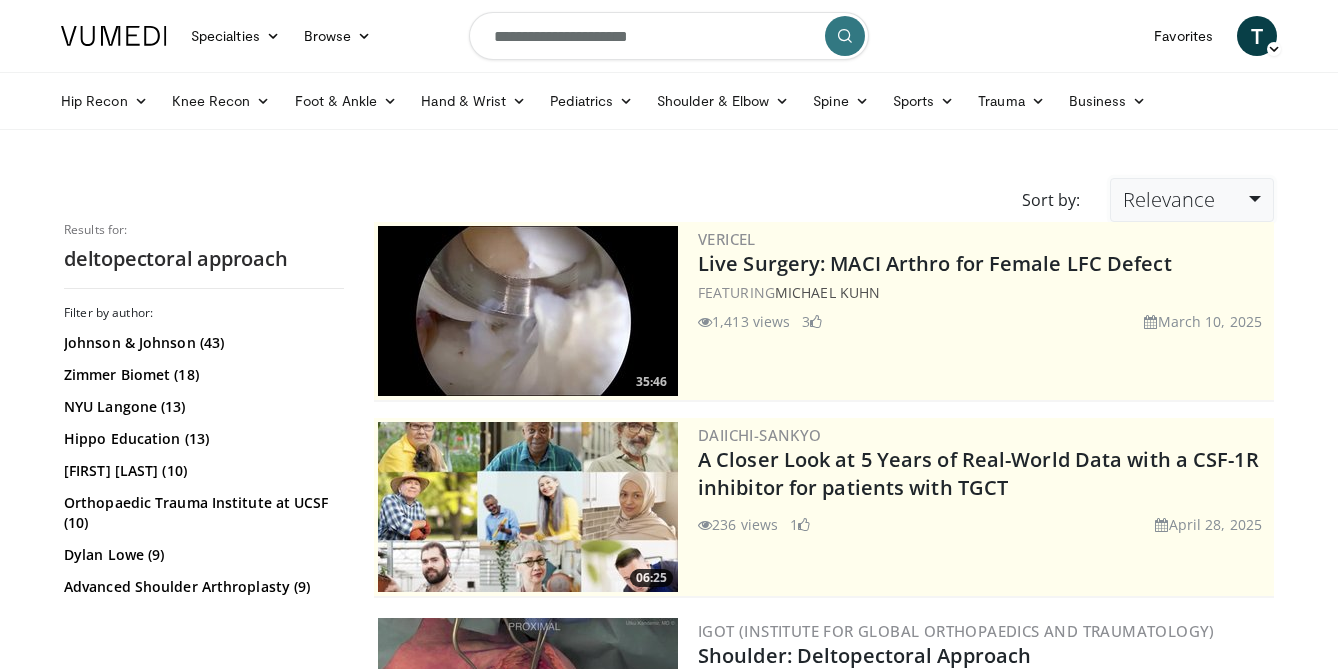 click on "Relevance" at bounding box center [1192, 200] 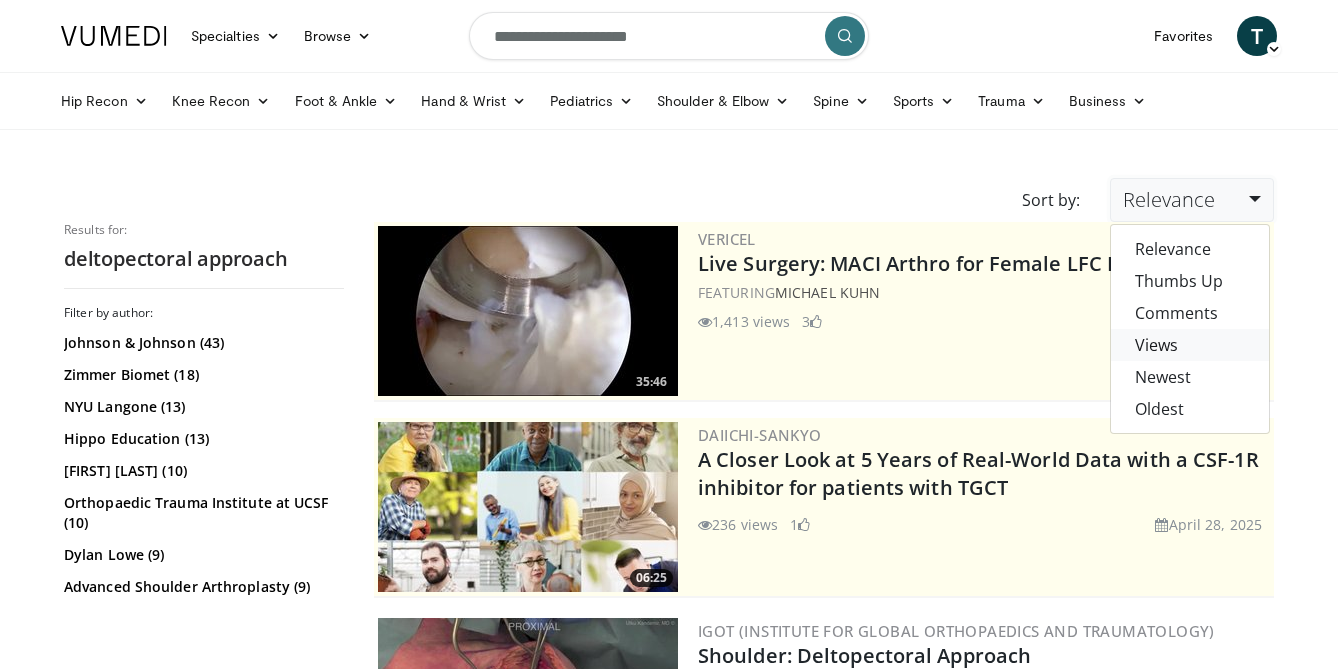 click on "Views" at bounding box center (1190, 345) 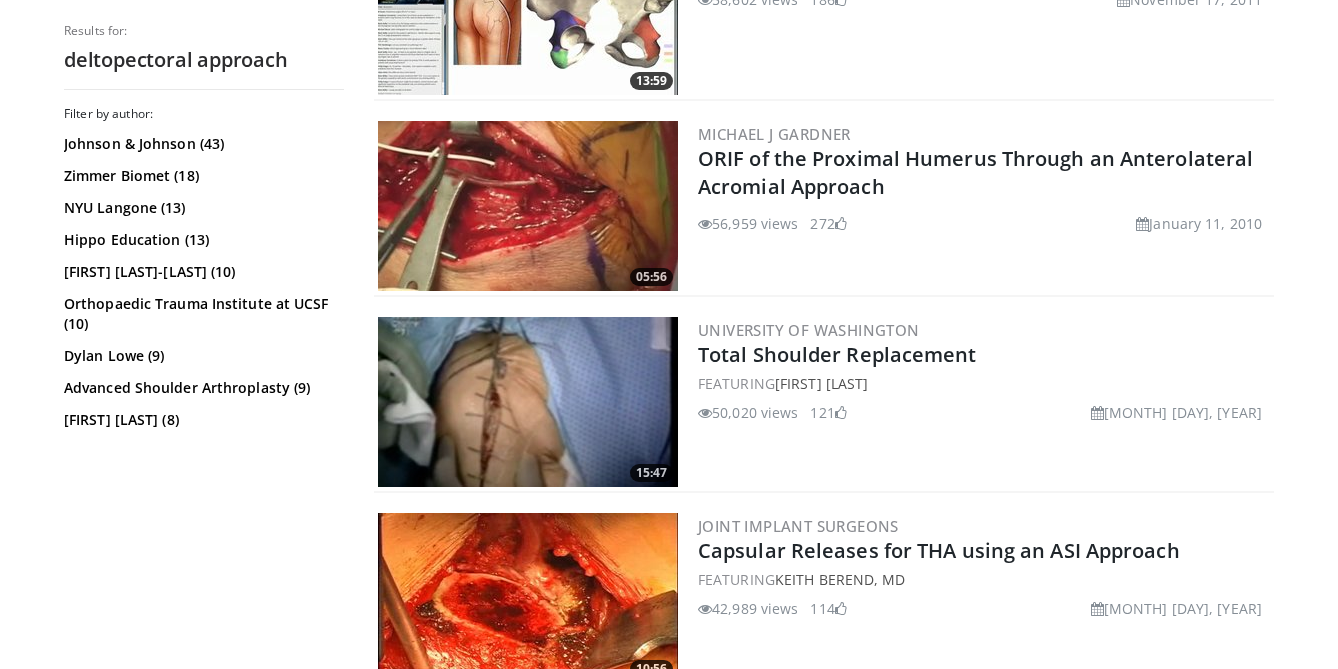 scroll, scrollTop: 0, scrollLeft: 0, axis: both 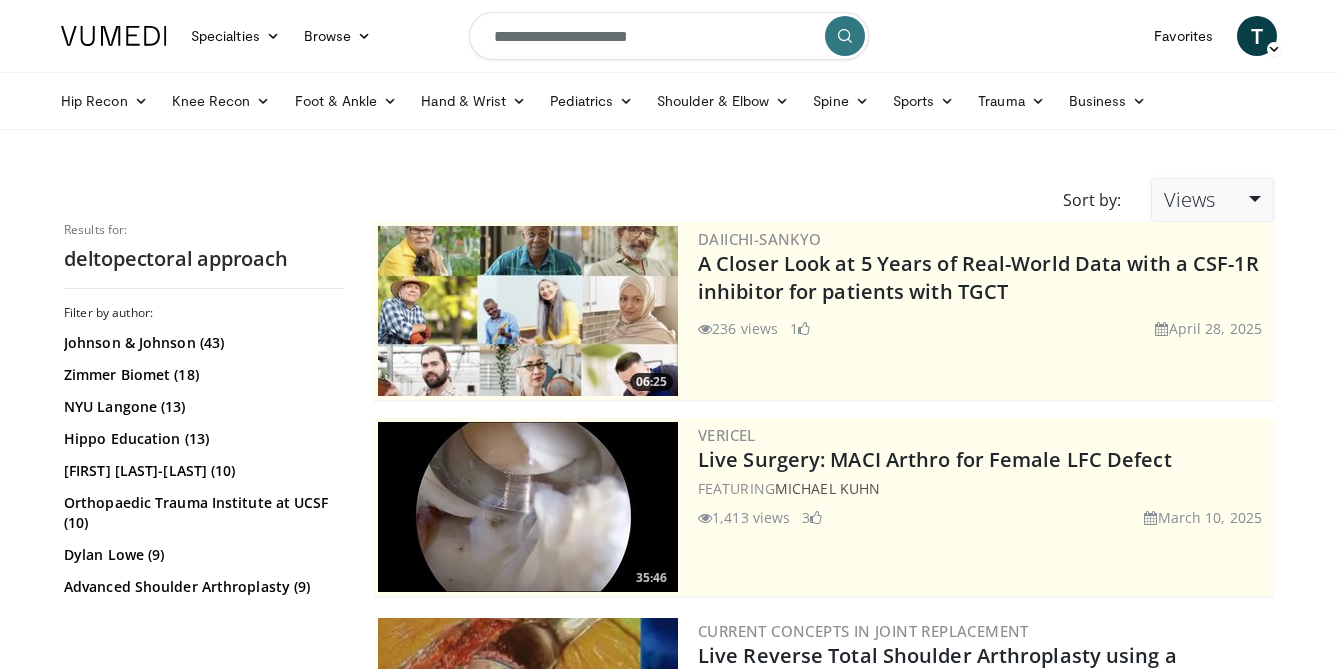 click on "Views" at bounding box center [1189, 199] 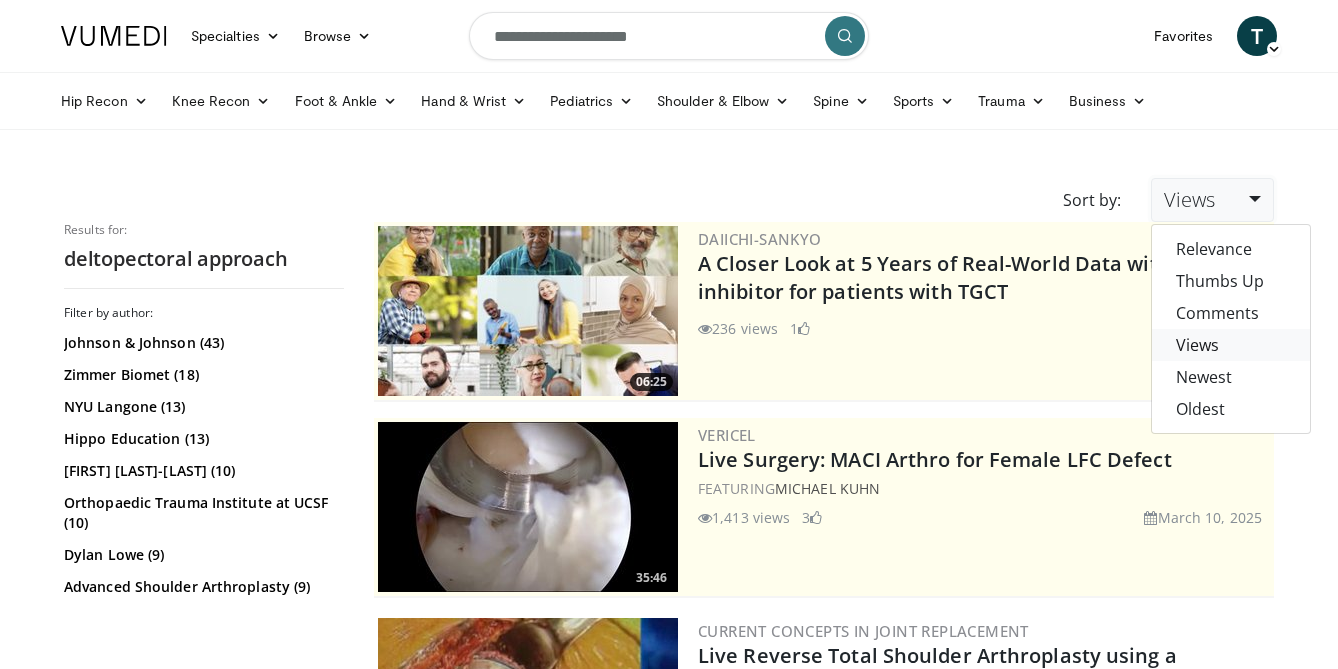 click on "Views" at bounding box center (1231, 345) 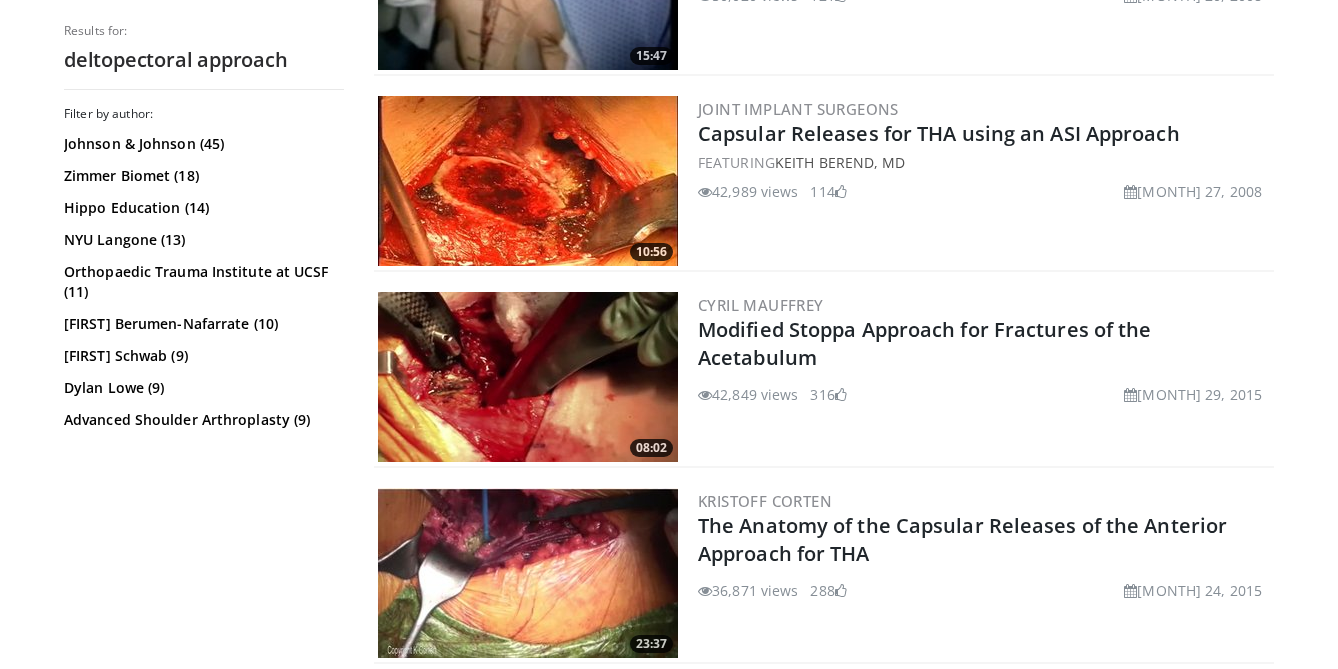 scroll, scrollTop: 0, scrollLeft: 0, axis: both 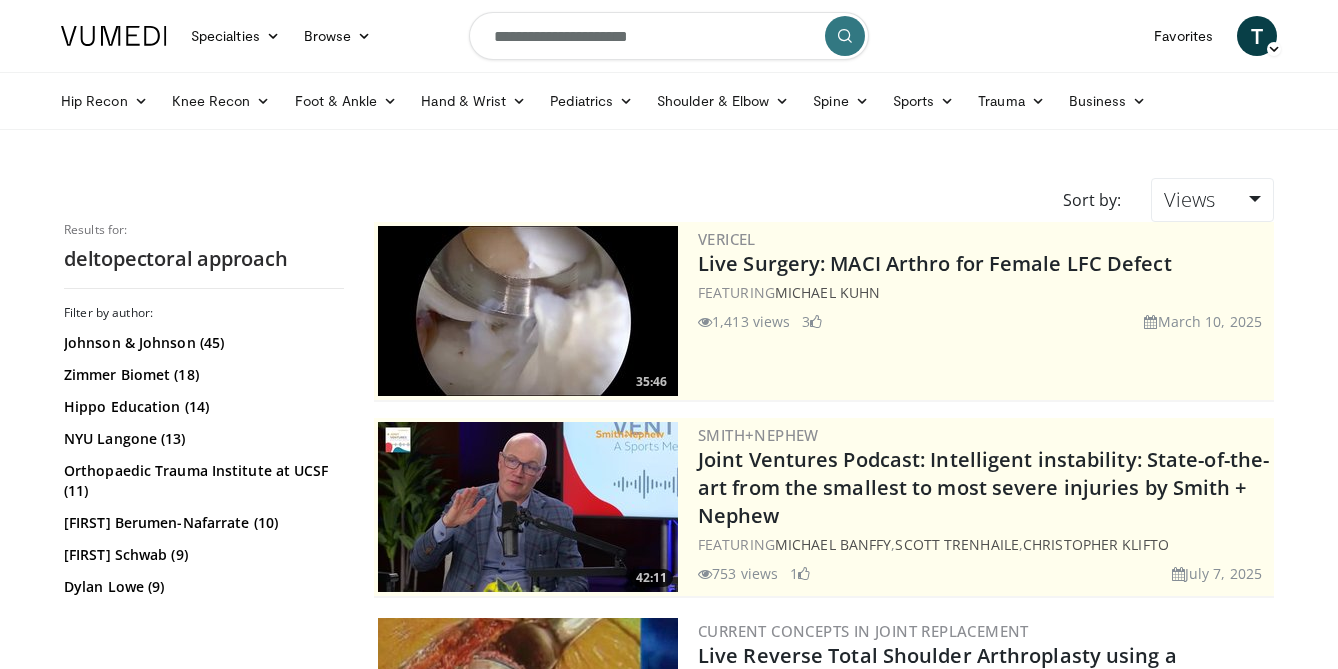 click on "**********" at bounding box center (669, 36) 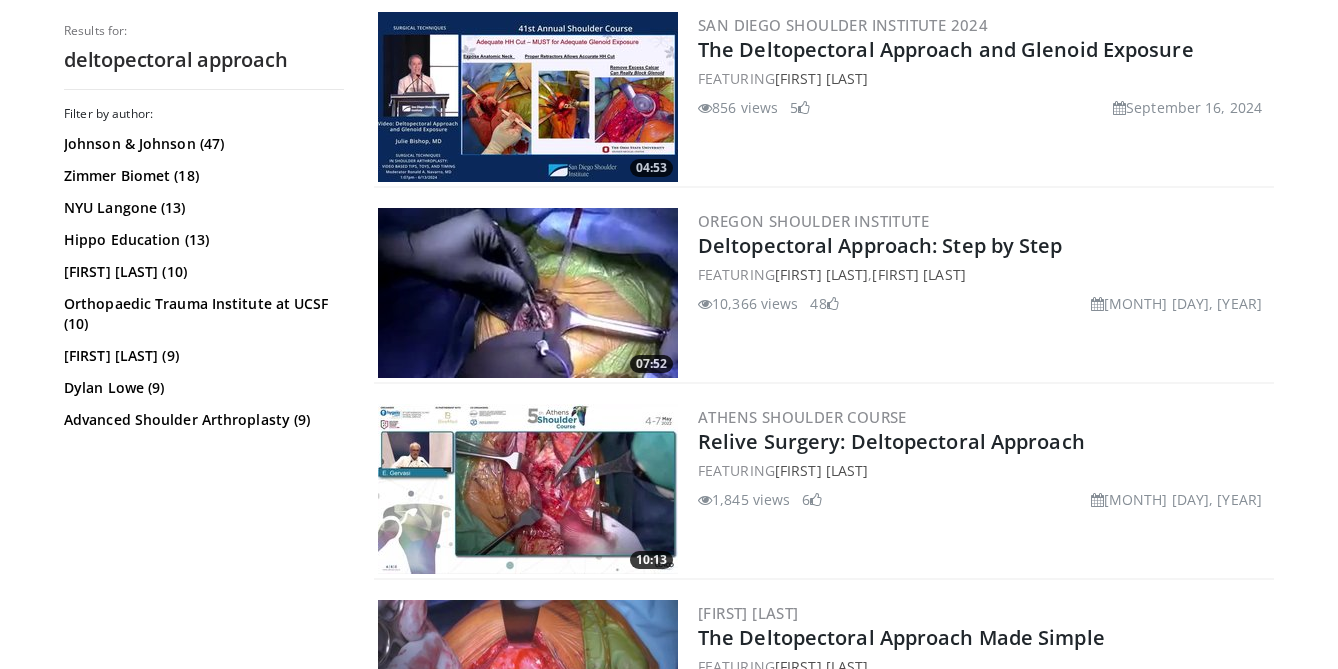 scroll, scrollTop: 808, scrollLeft: 0, axis: vertical 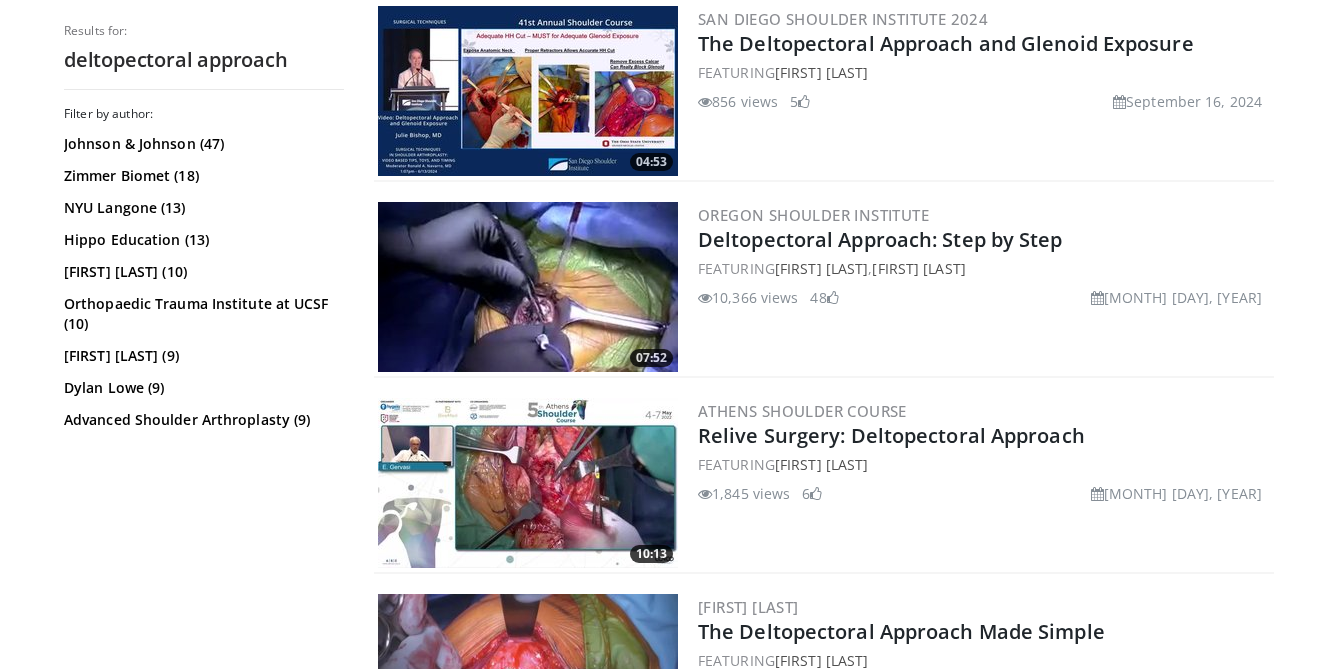 click at bounding box center (528, 287) 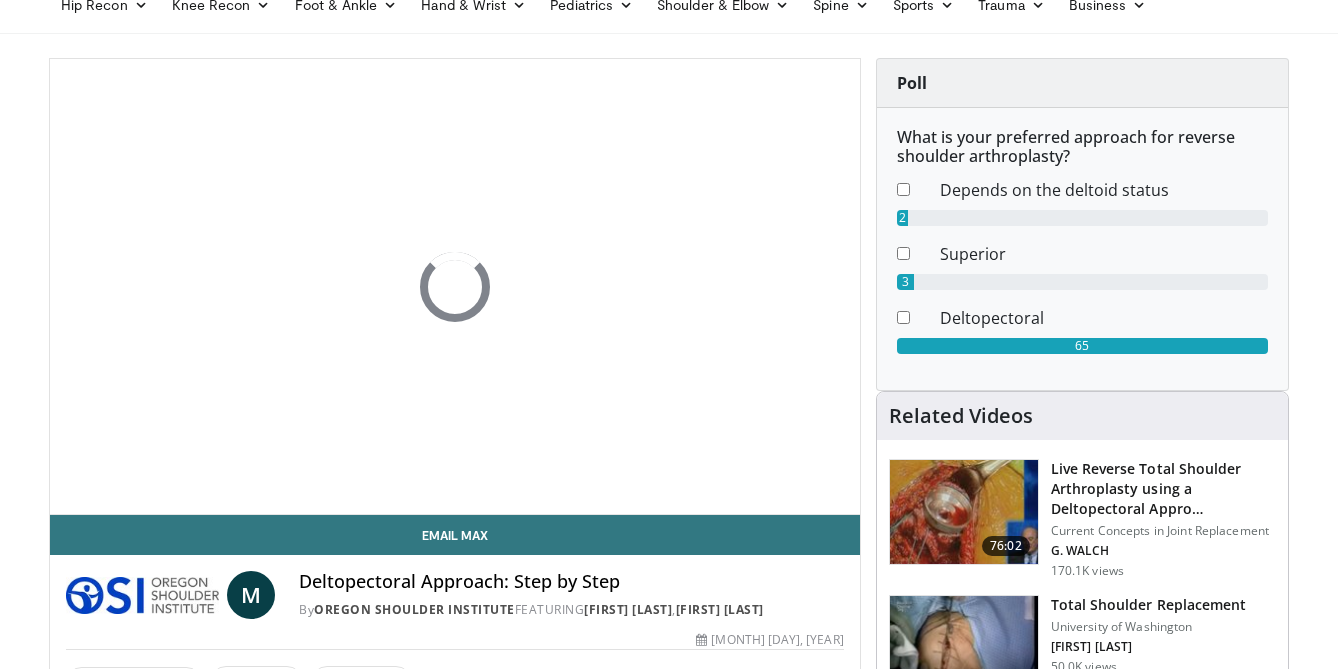 scroll, scrollTop: 86, scrollLeft: 0, axis: vertical 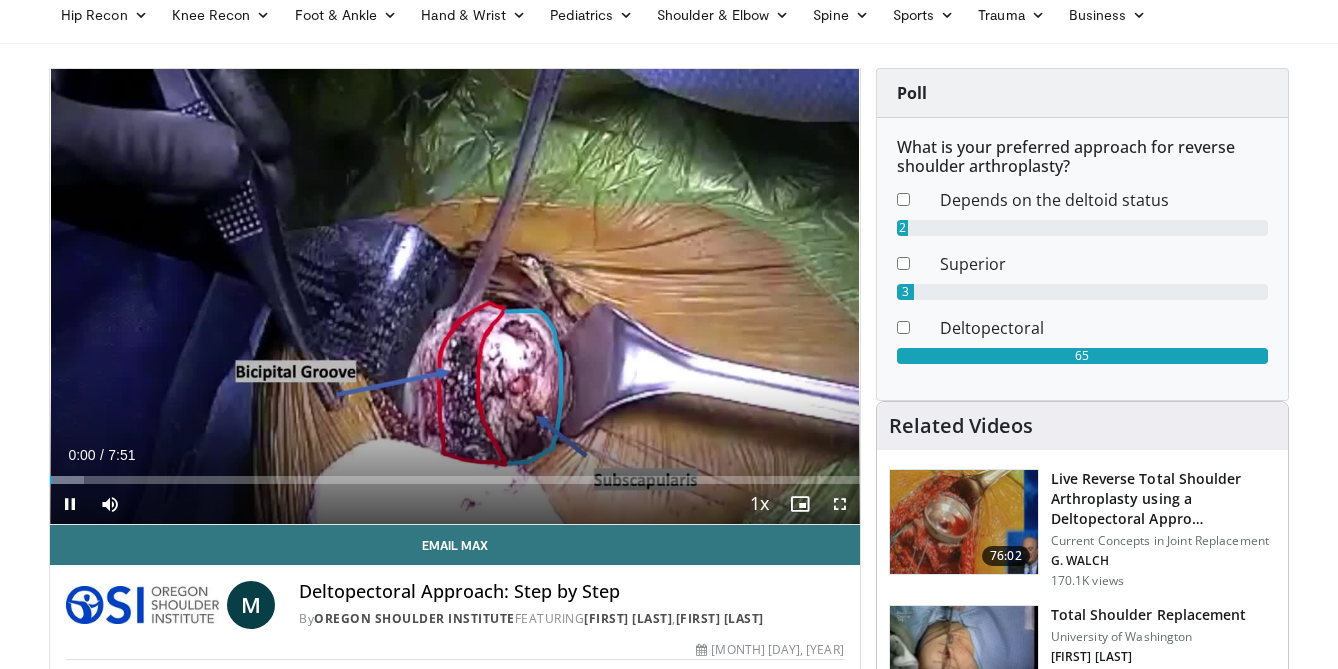 click at bounding box center [840, 504] 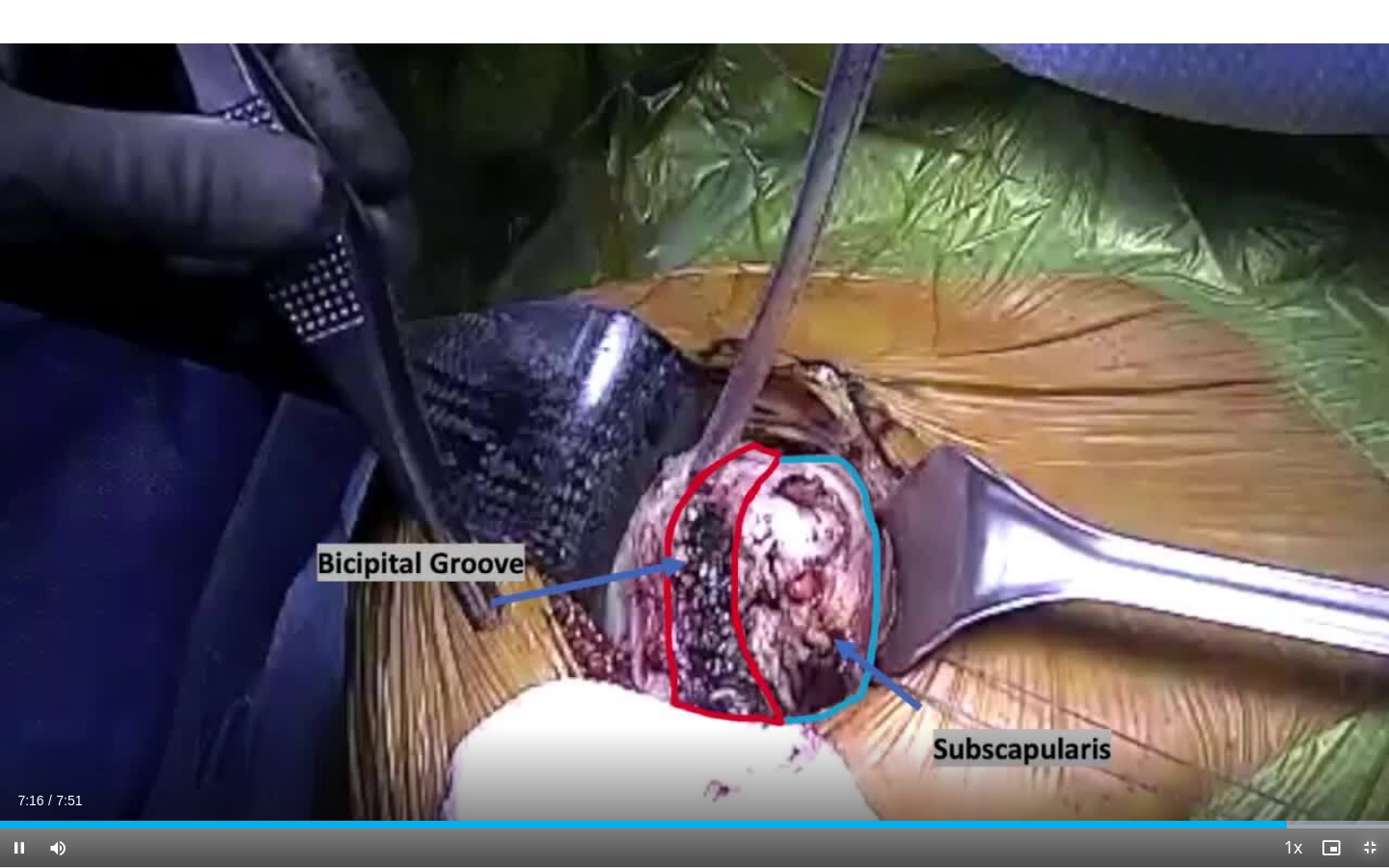 click at bounding box center [1370, 848] 